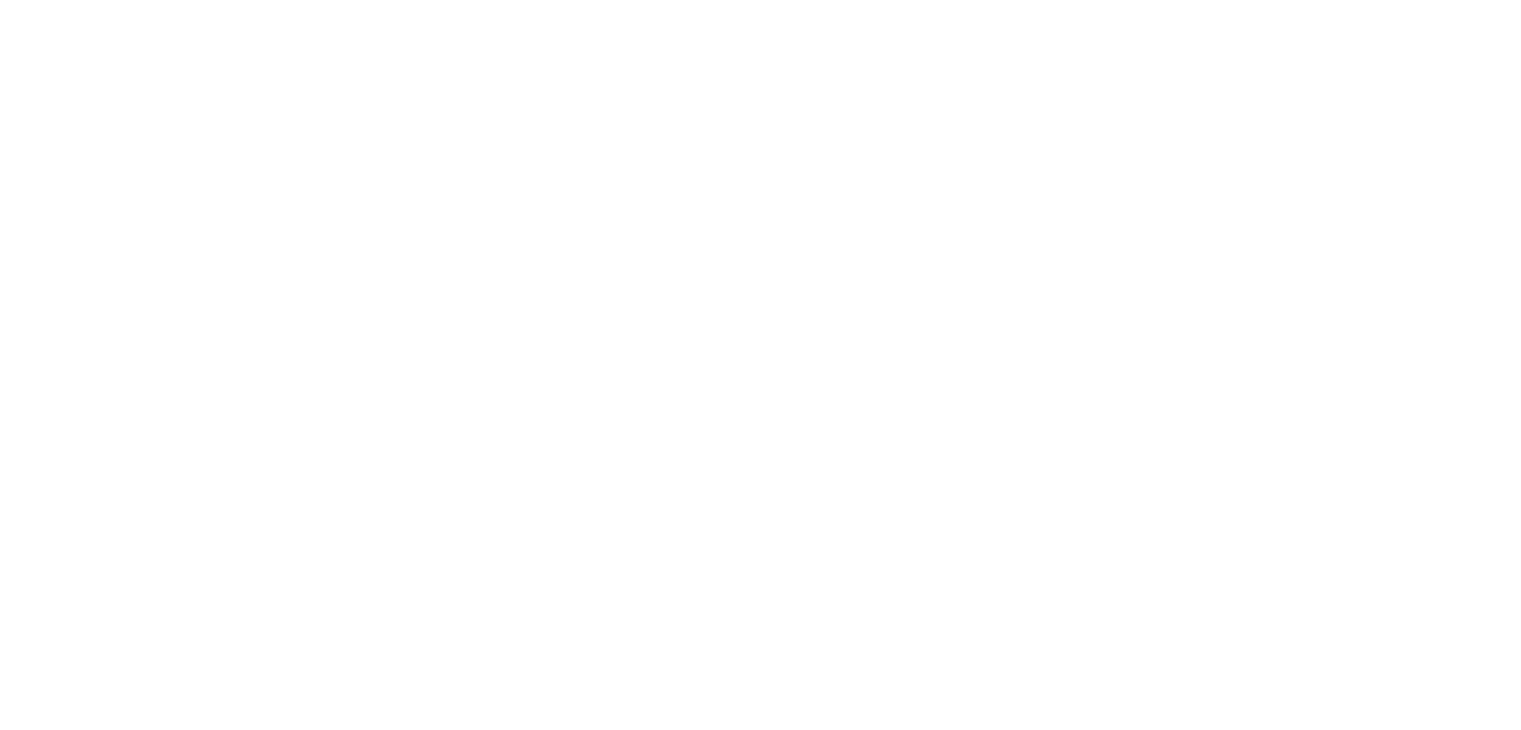 scroll, scrollTop: 0, scrollLeft: 0, axis: both 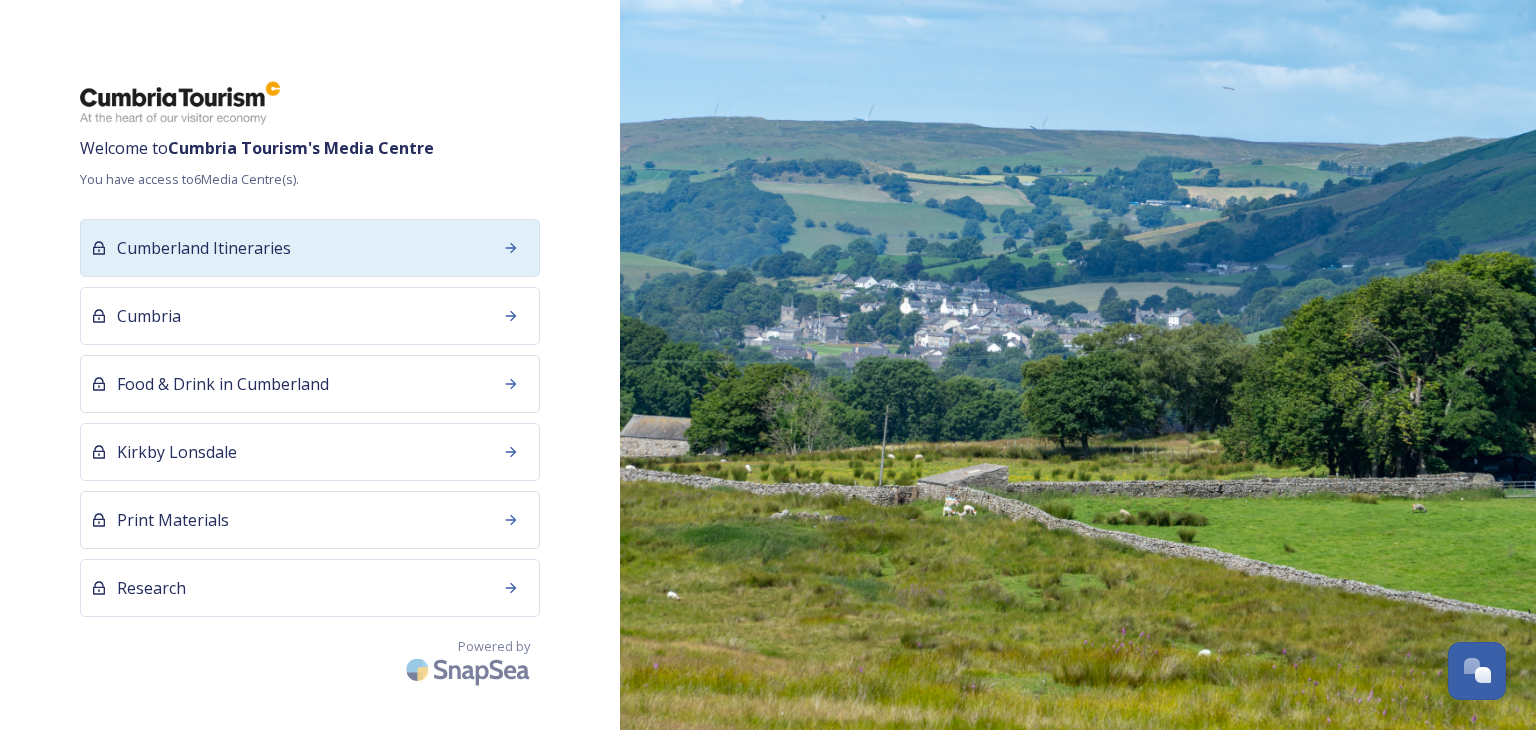 click on "Welcome to  Cumbria Tourism 's Media Centre You have access to  6  Media Centre(s). Cumberland Itineraries Cumbria Food & Drink in Cumberland Kirkby Lonsdale Print Materials Research Powered by" at bounding box center [310, 365] 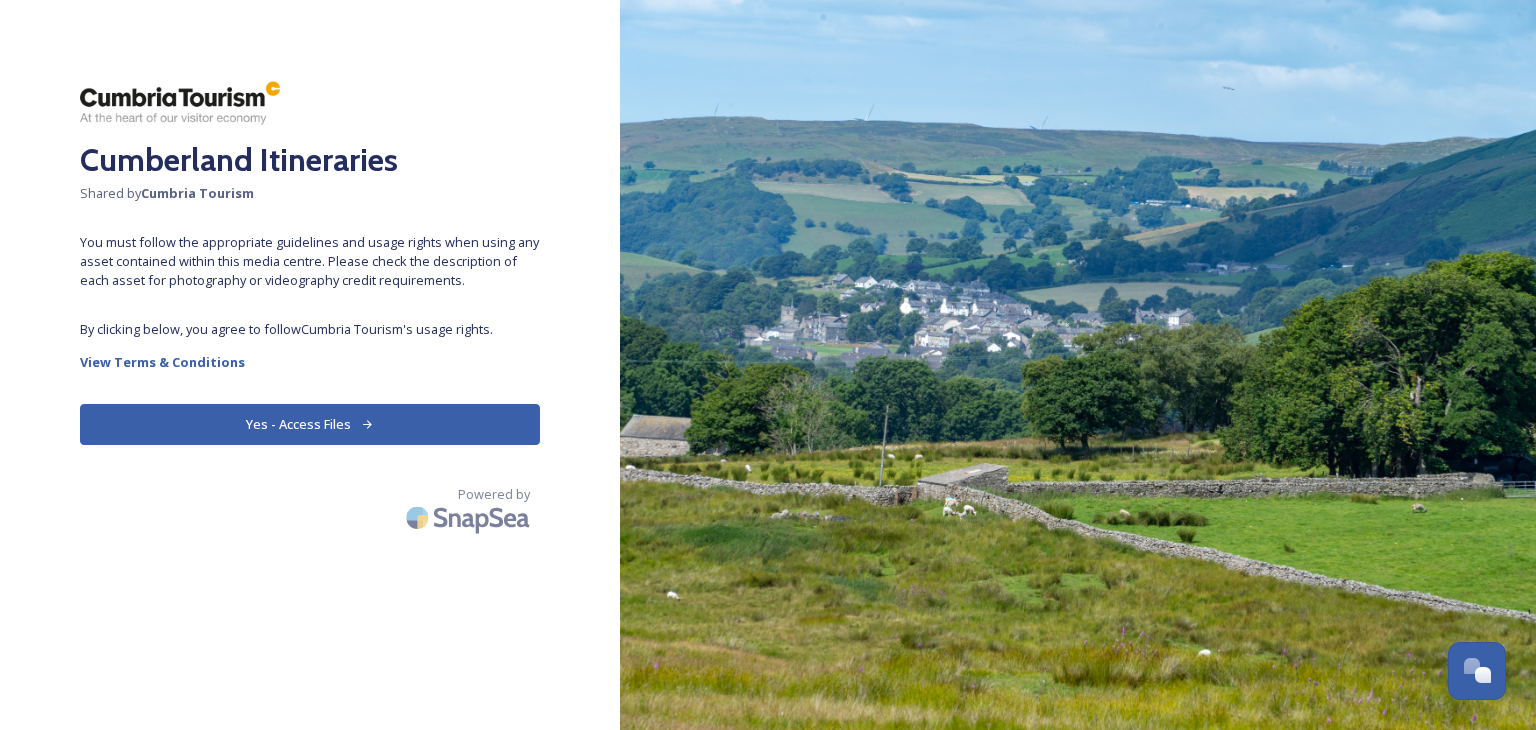 click on "Yes - Access Files" at bounding box center (310, 424) 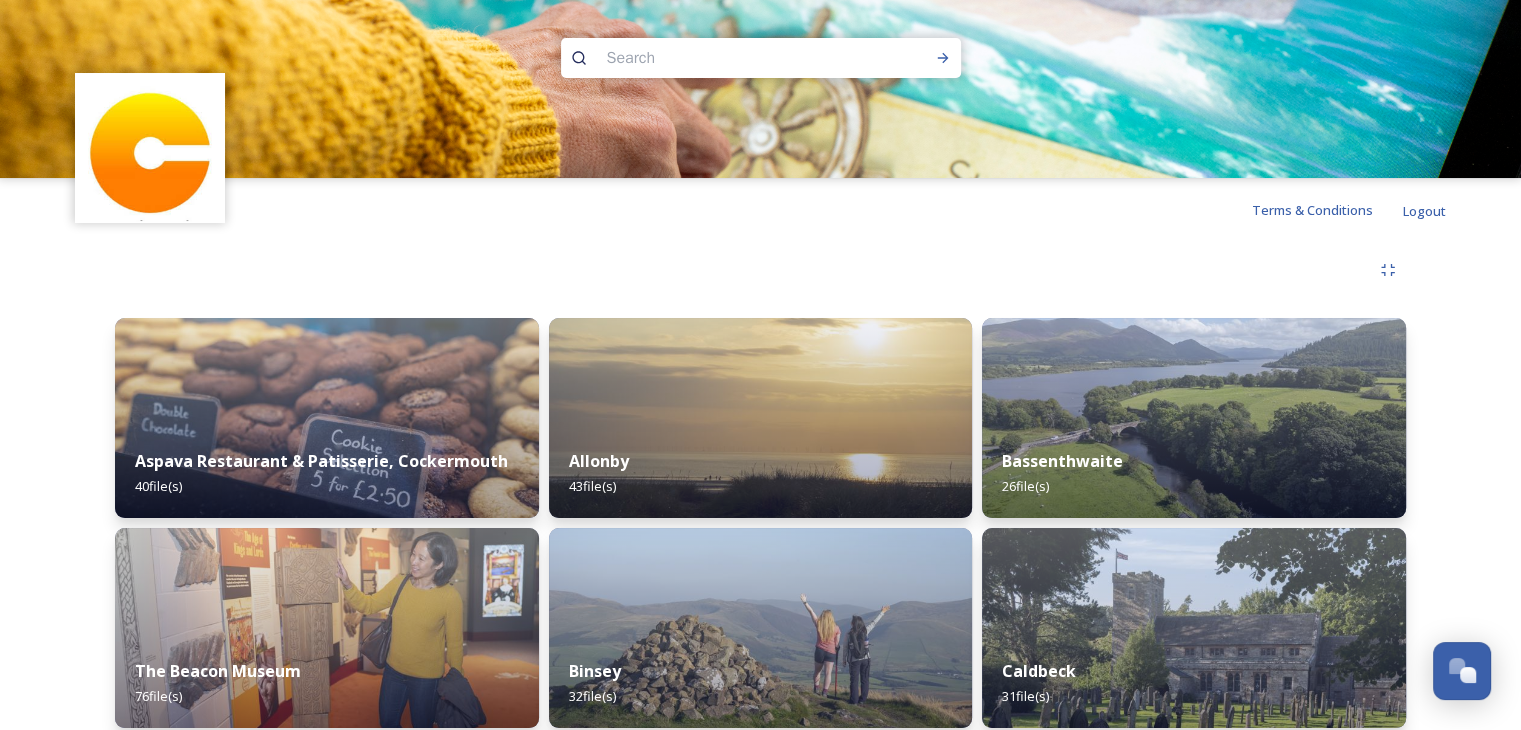 scroll, scrollTop: 0, scrollLeft: 0, axis: both 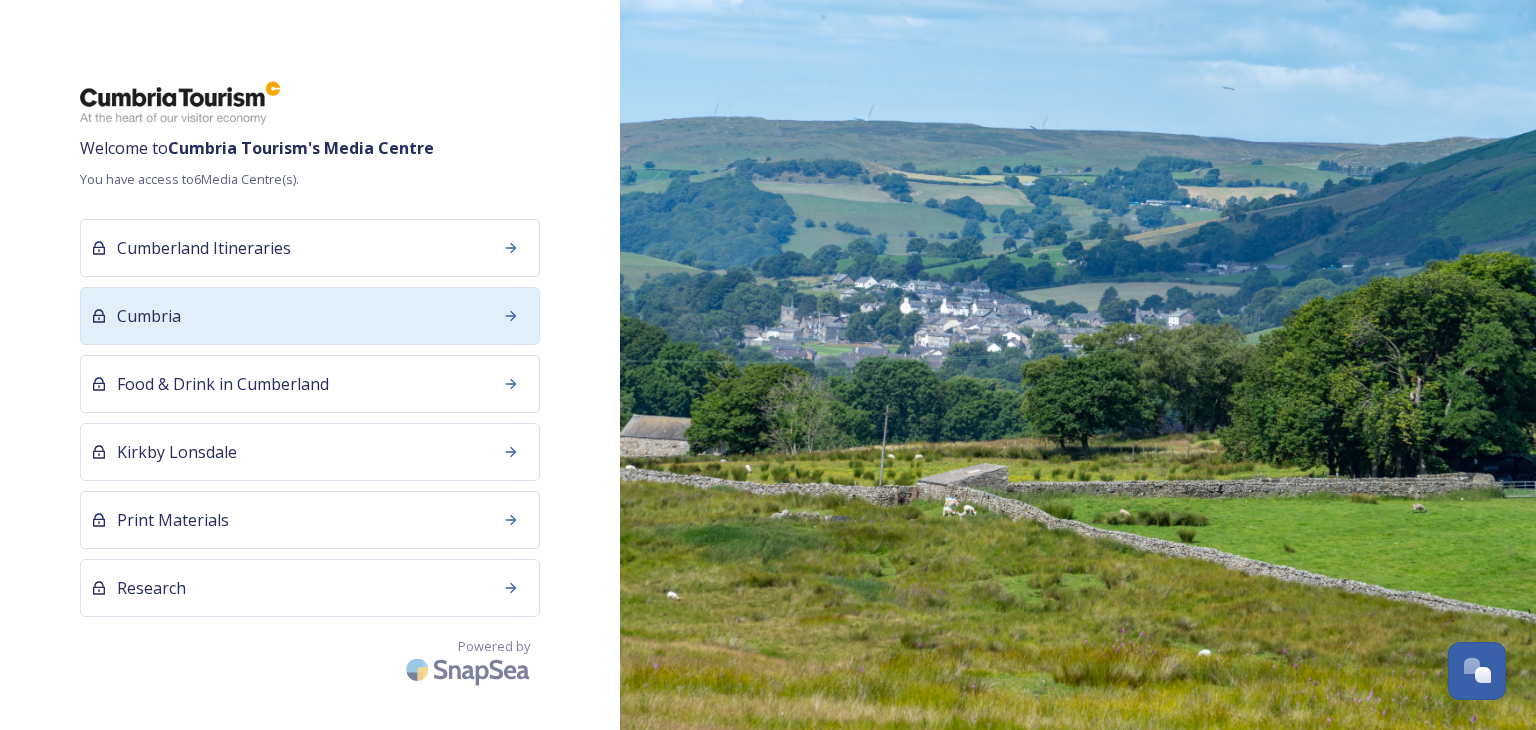 click on "Cumbria" at bounding box center [310, 316] 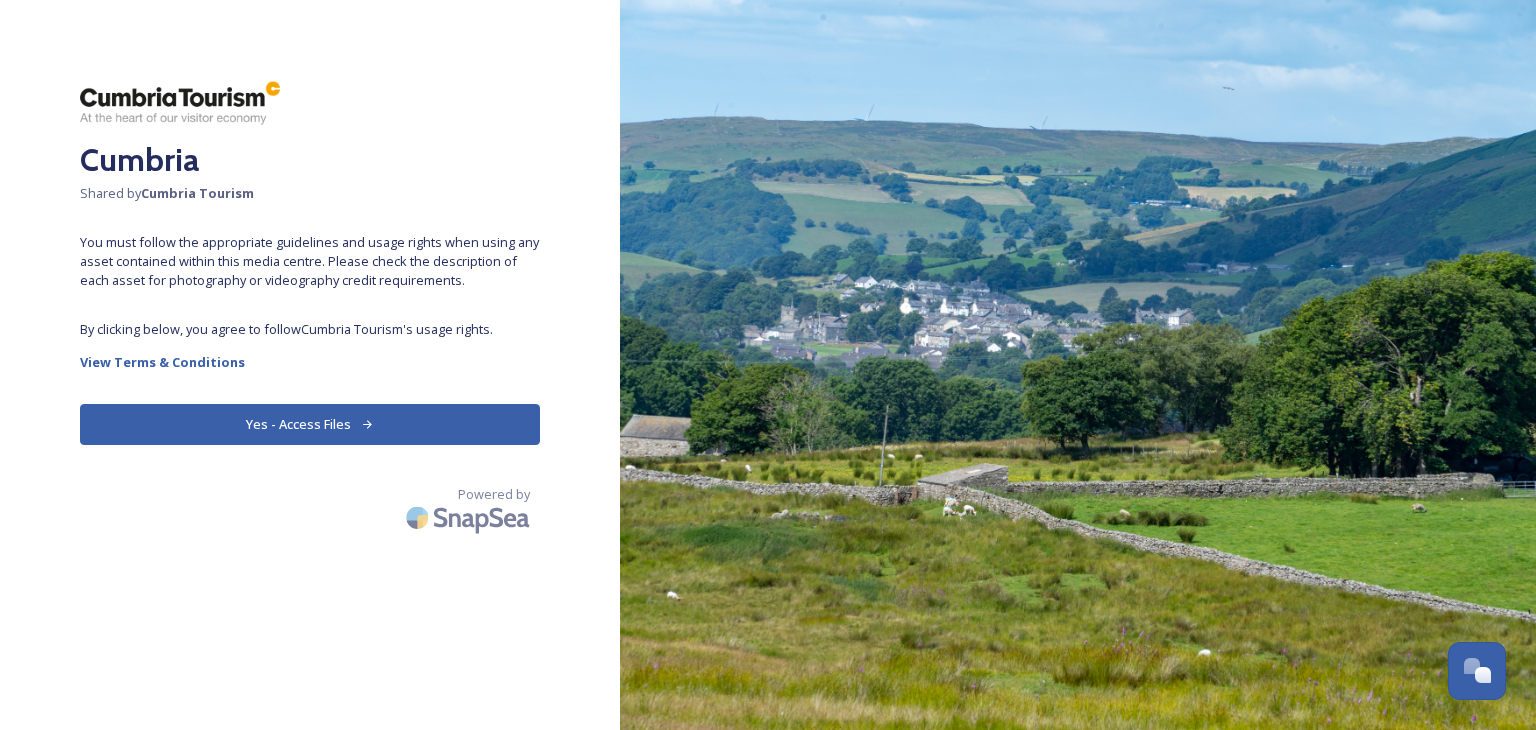 click on "Yes - Access Files" at bounding box center (310, 424) 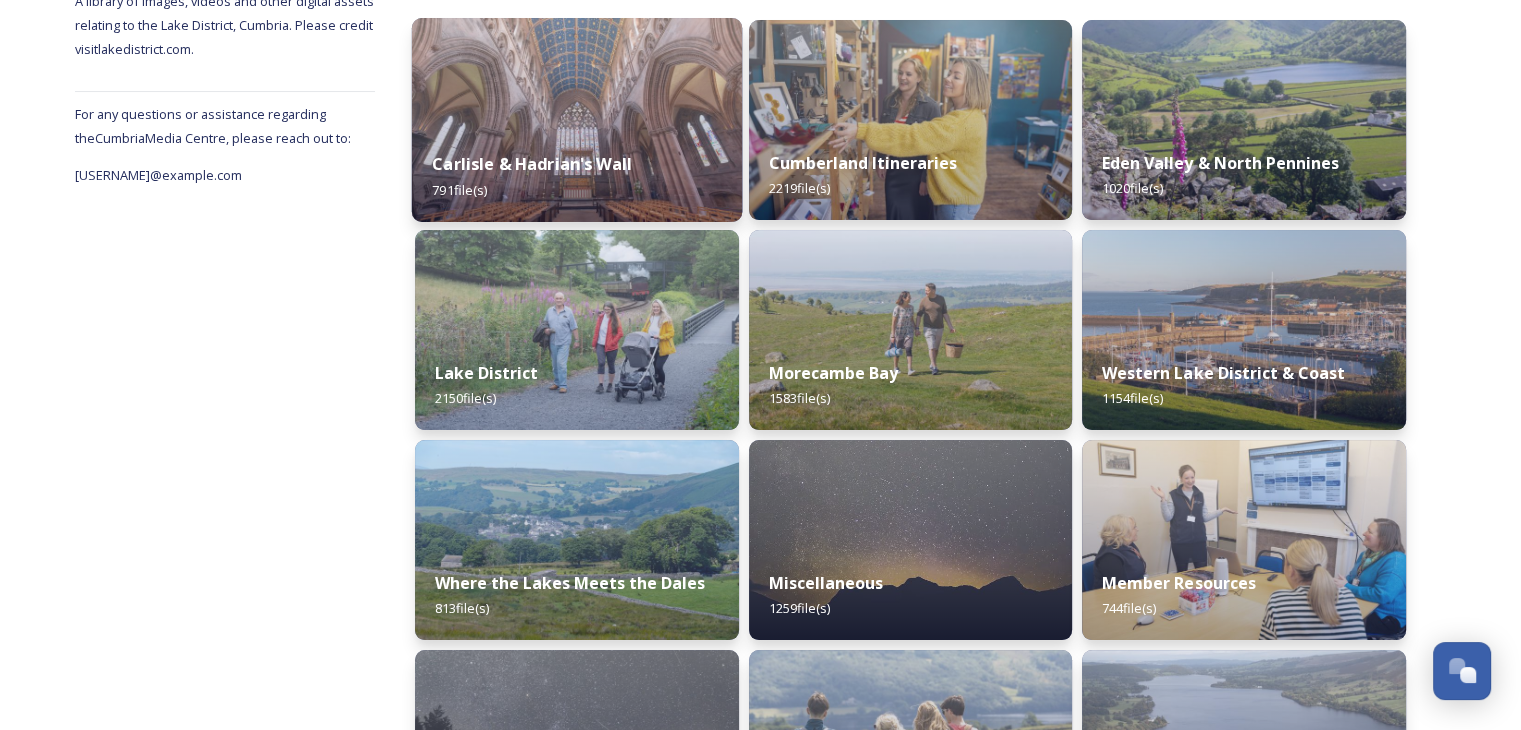 scroll, scrollTop: 0, scrollLeft: 0, axis: both 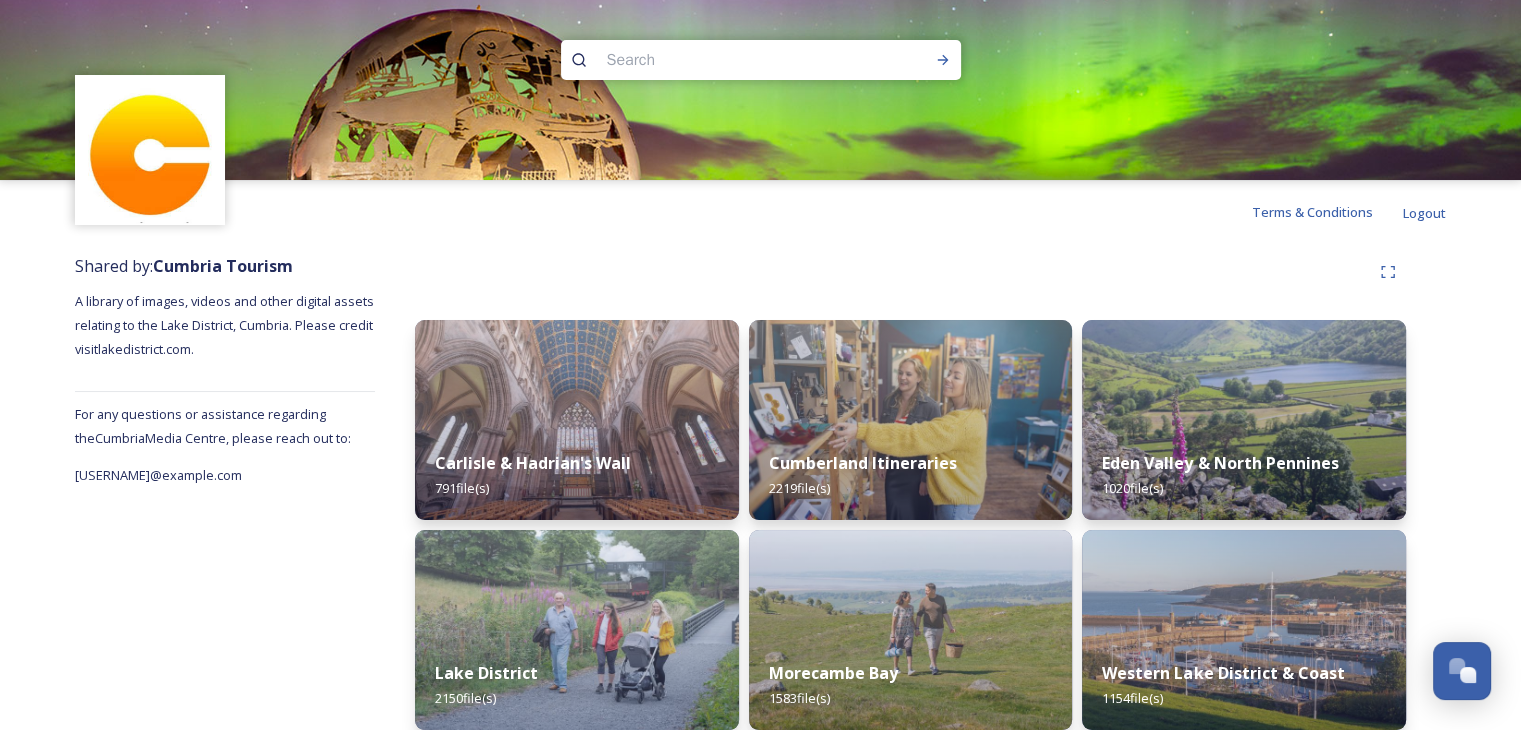 click at bounding box center [722, 60] 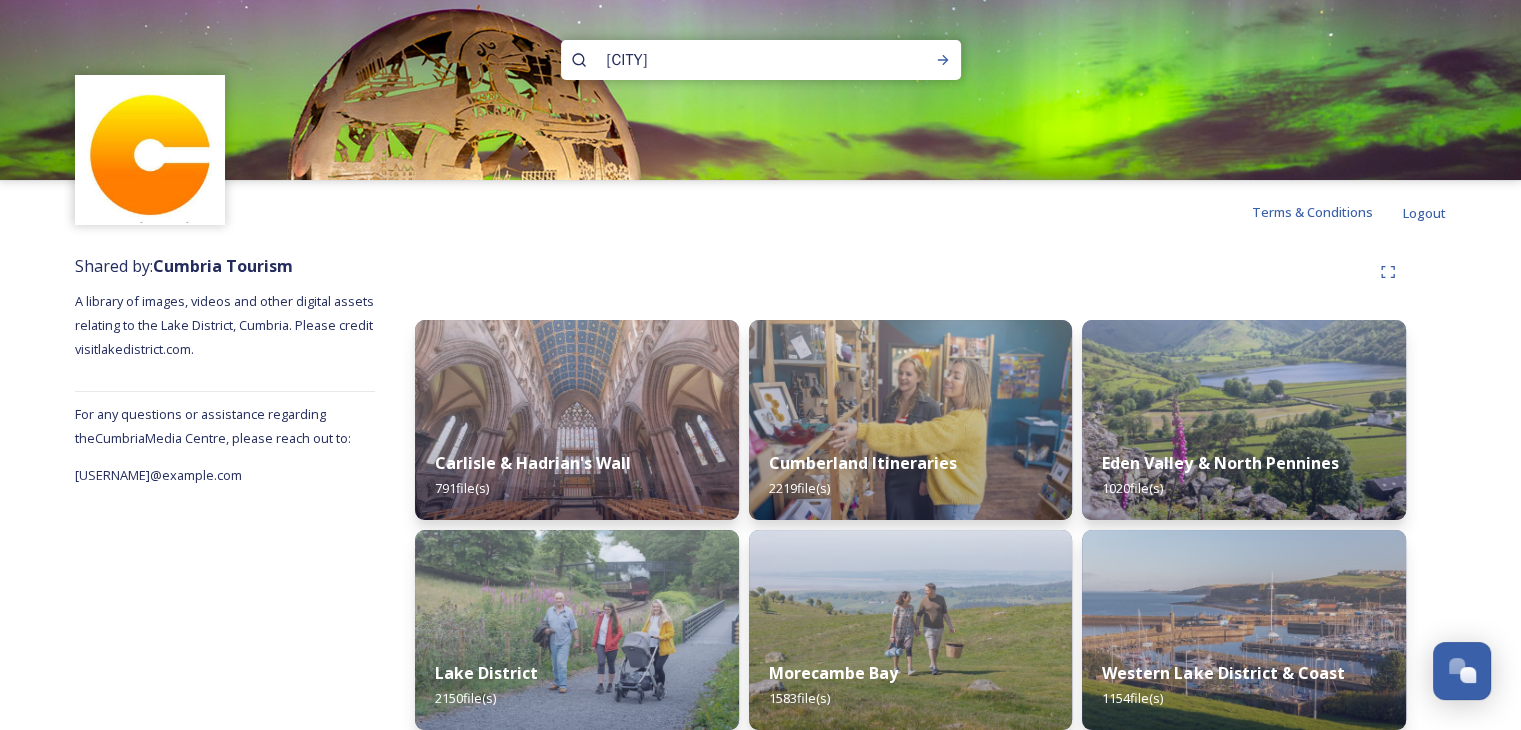 type on "[CITY]" 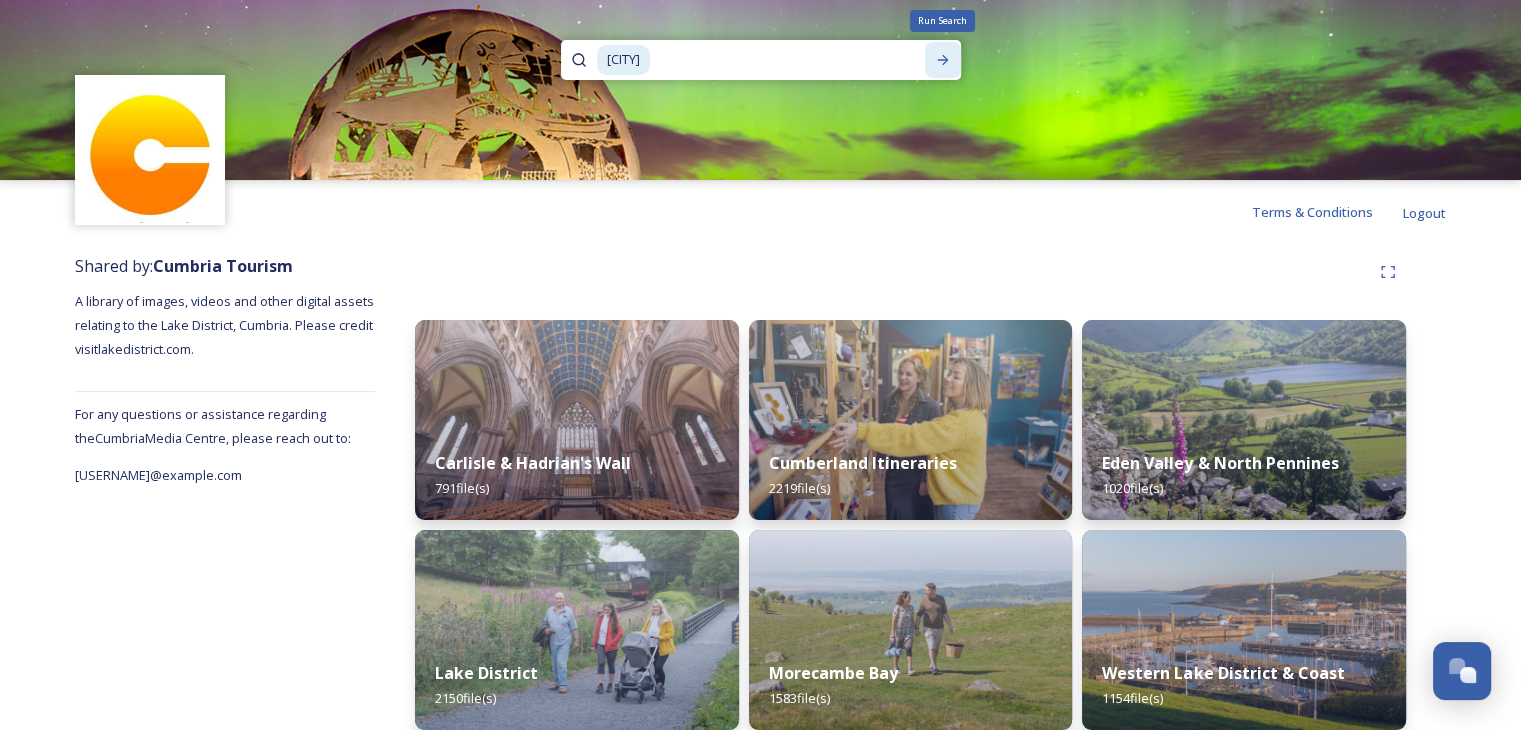 click 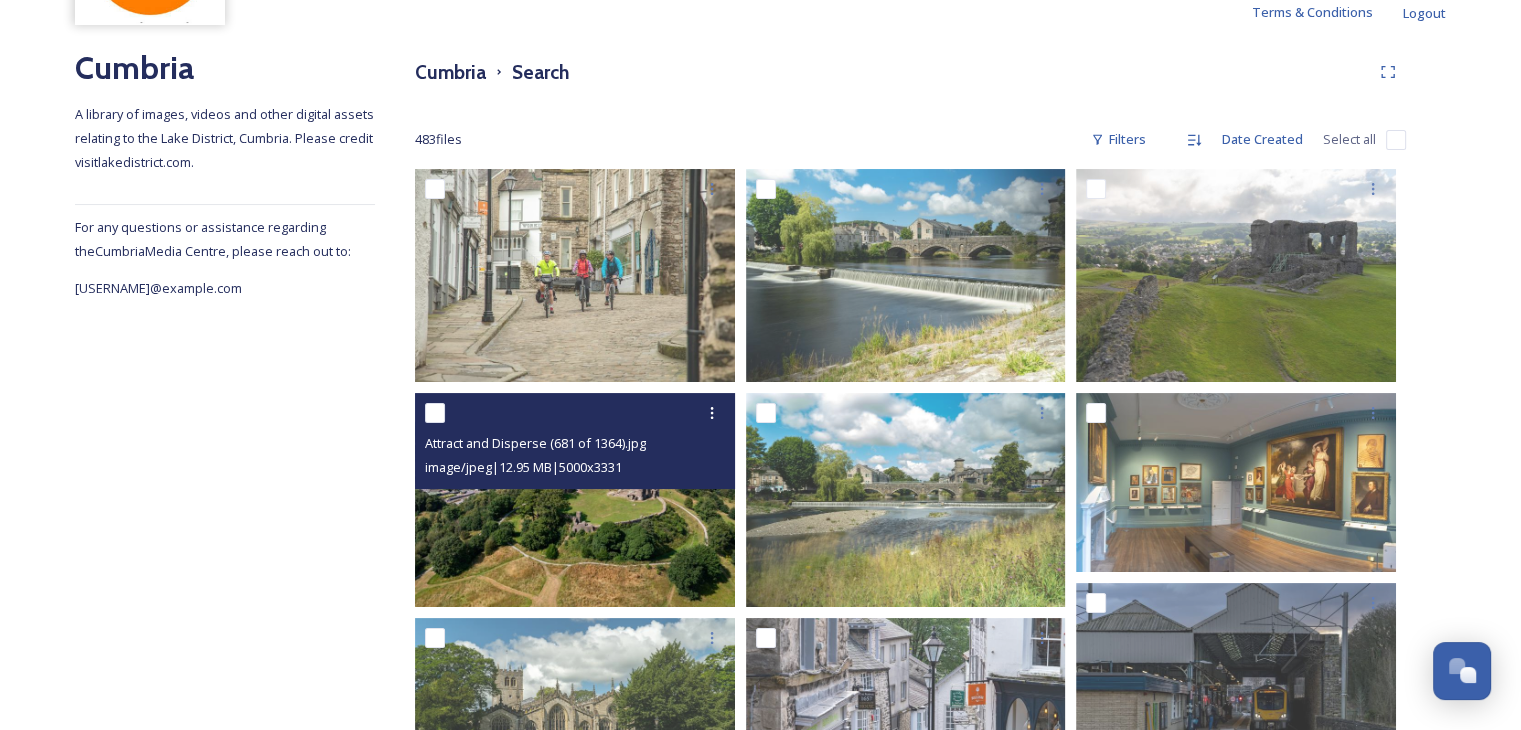 scroll, scrollTop: 400, scrollLeft: 0, axis: vertical 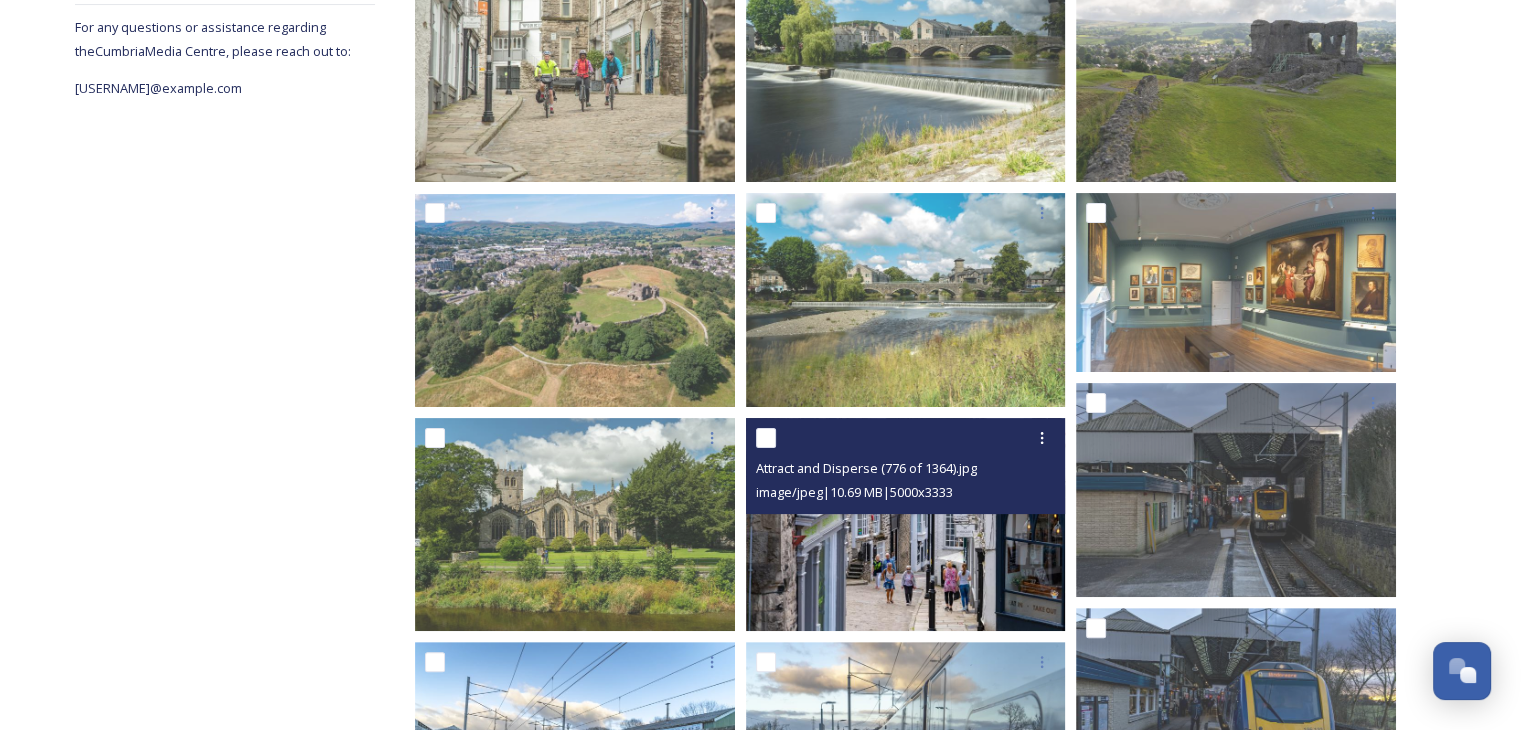 click at bounding box center [906, 524] 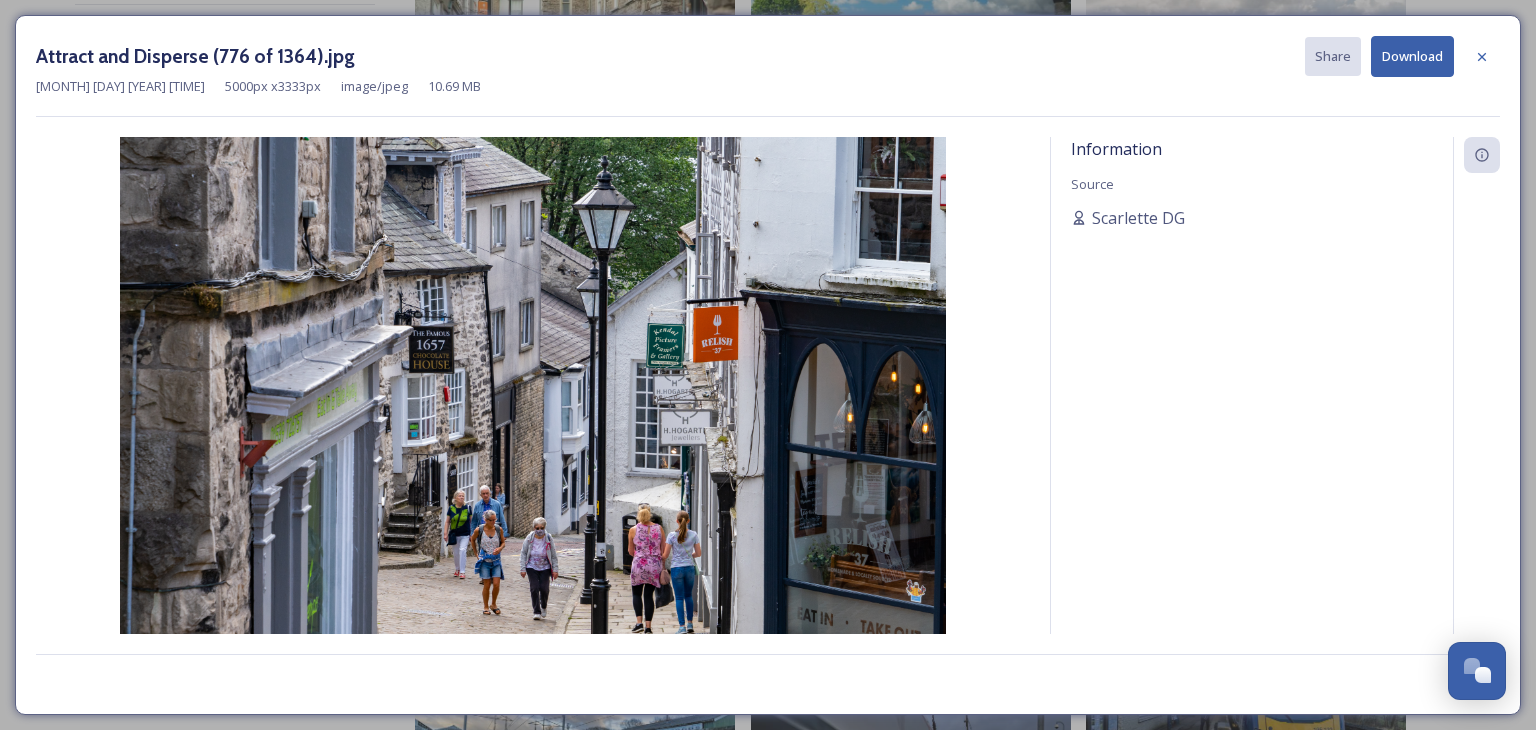 click on "Download" at bounding box center (1412, 56) 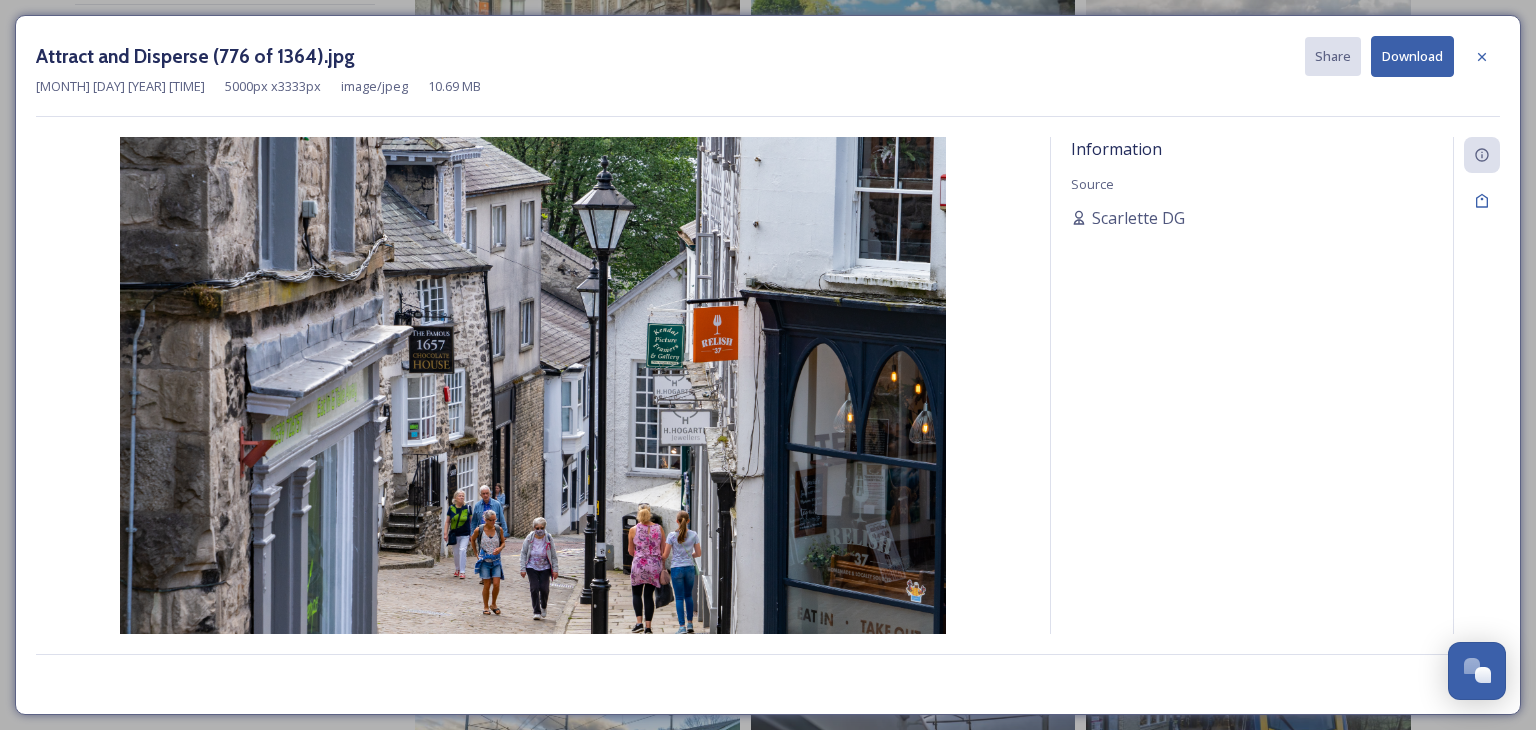 click 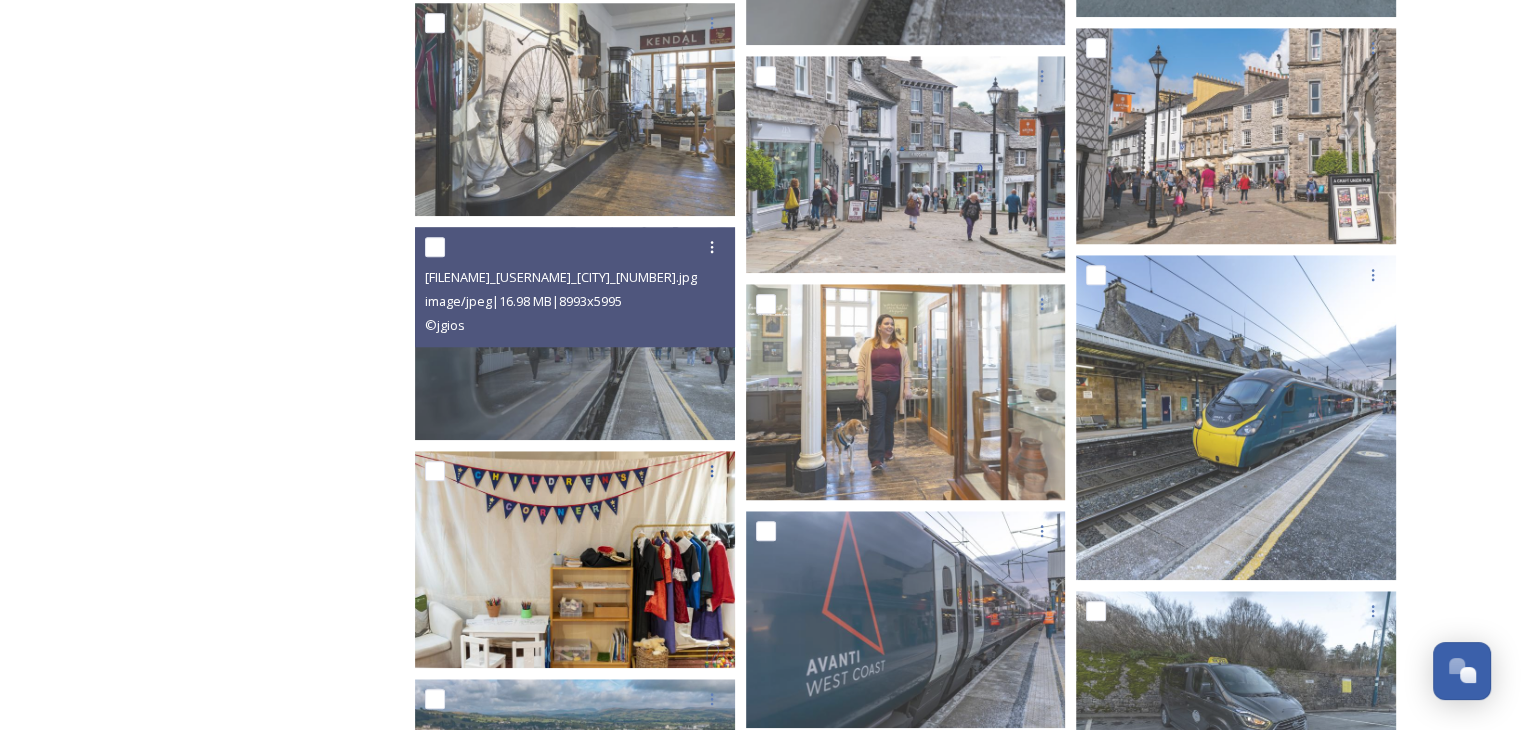 scroll, scrollTop: 1800, scrollLeft: 0, axis: vertical 